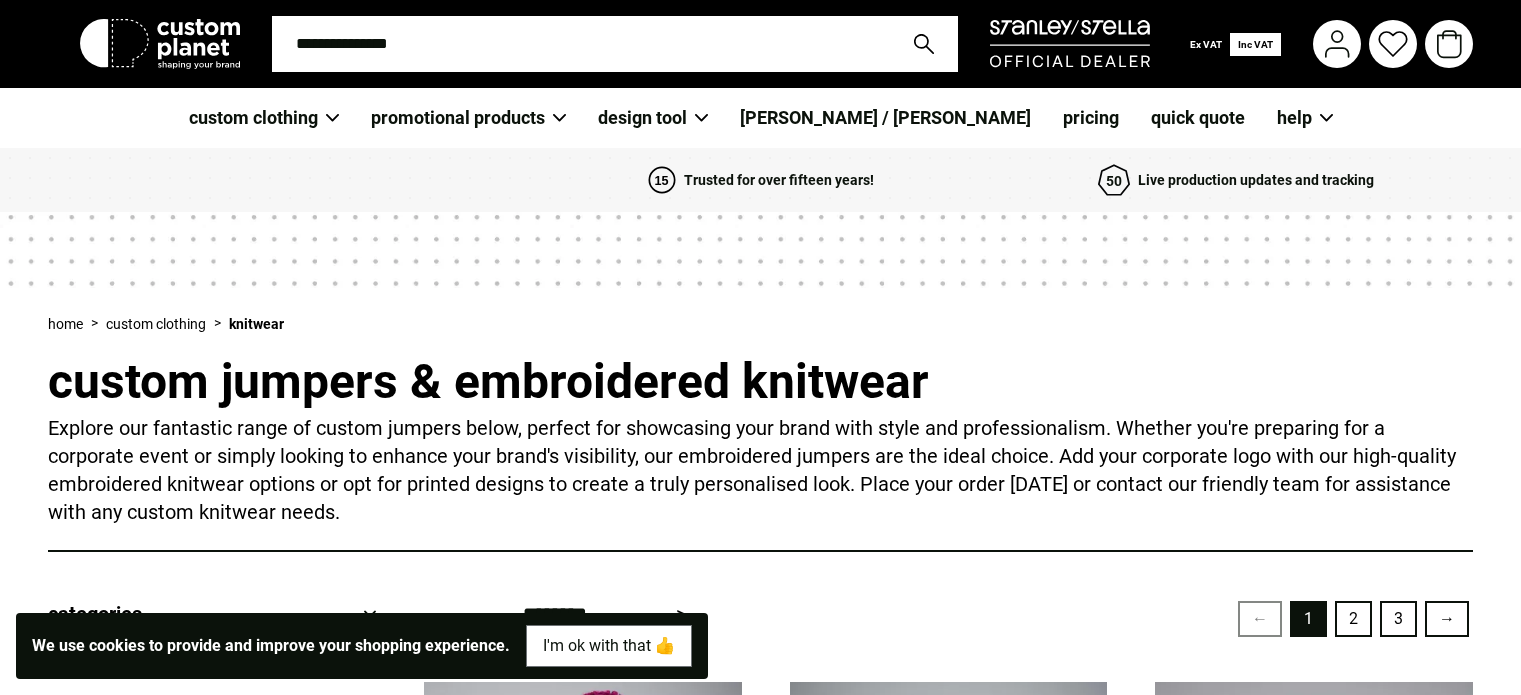 scroll, scrollTop: 0, scrollLeft: 0, axis: both 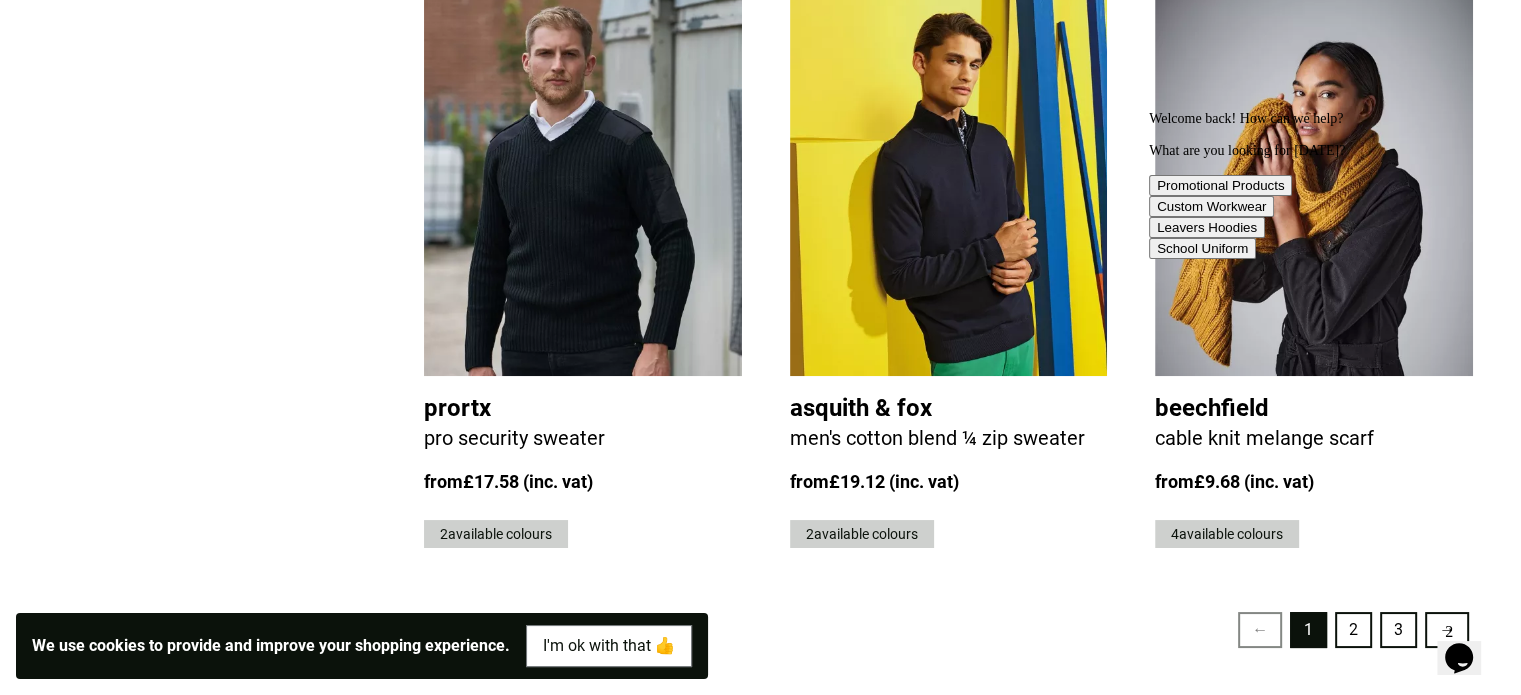 click at bounding box center (1149, 111) 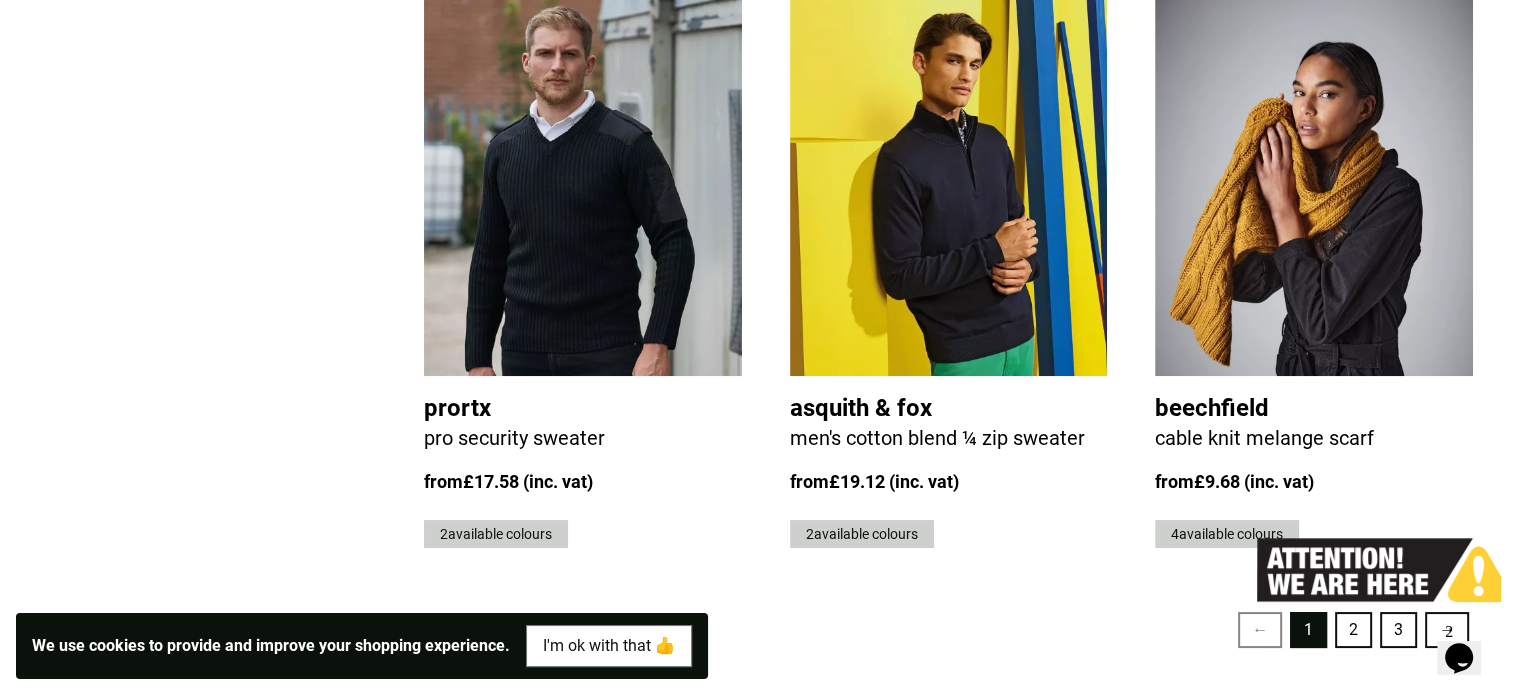 click at bounding box center (1314, 185) 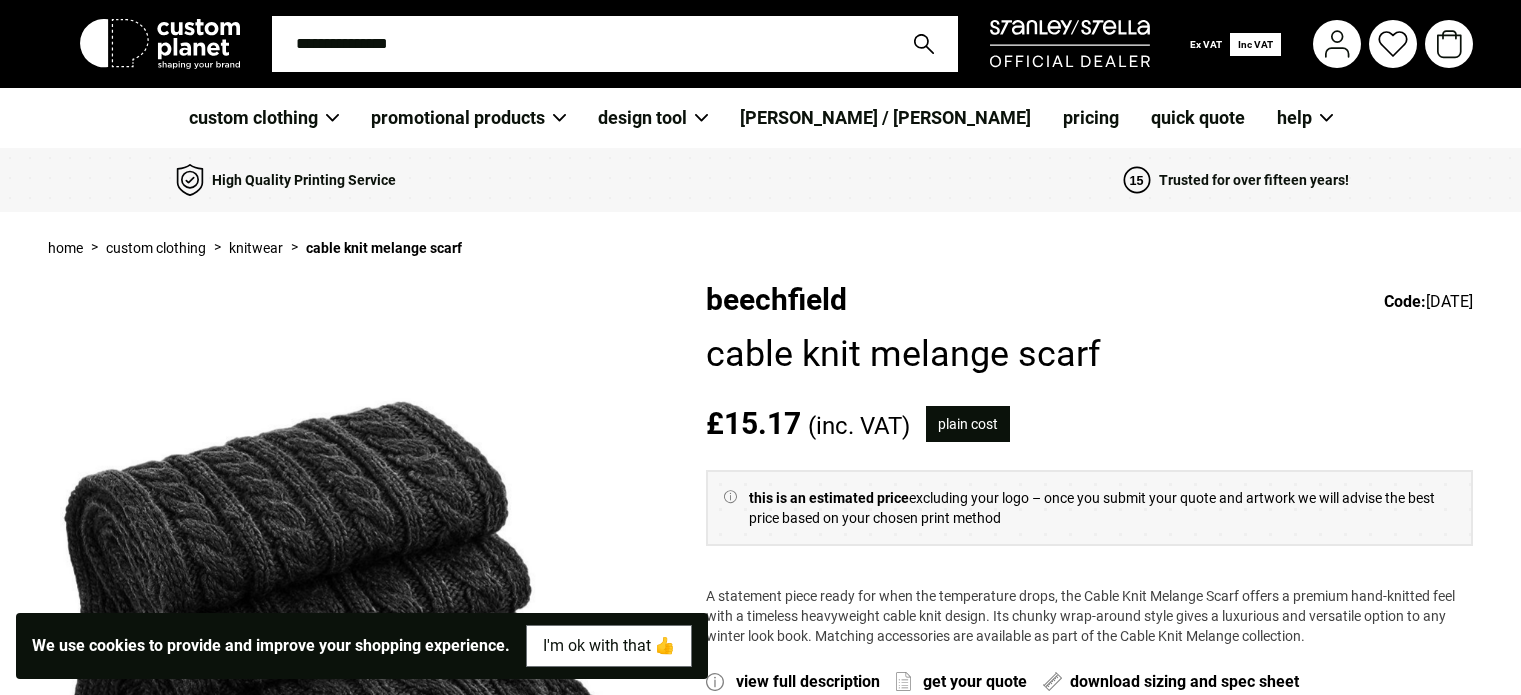 scroll, scrollTop: 0, scrollLeft: 0, axis: both 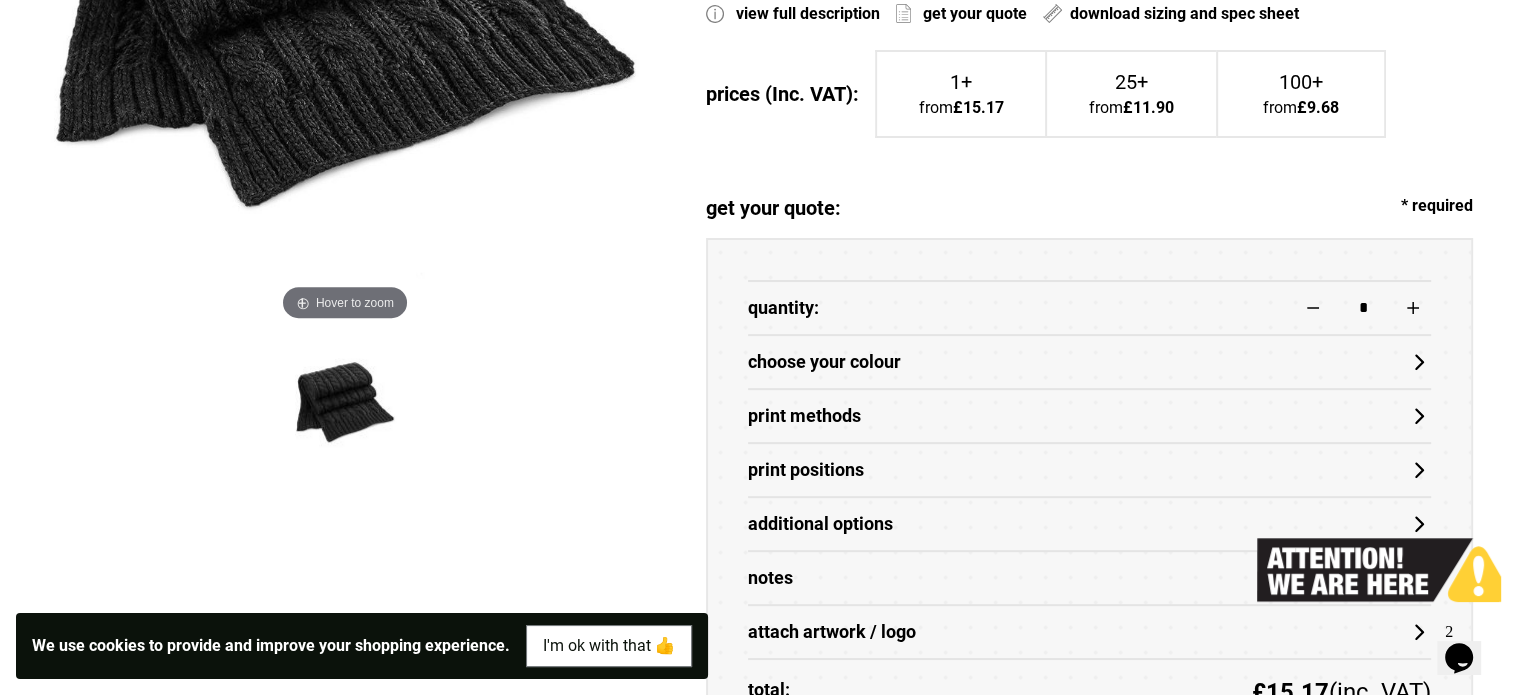 click on "choose your colour" at bounding box center [1089, 362] 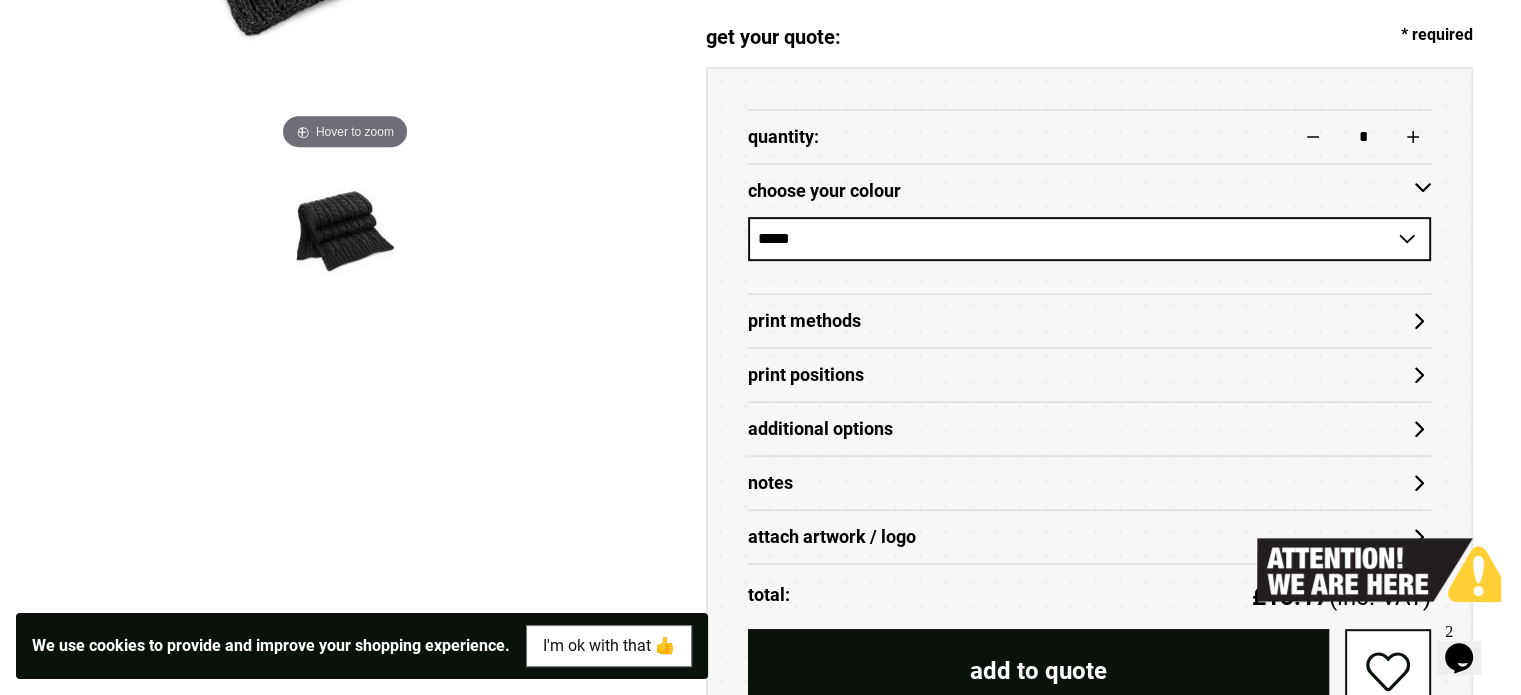 scroll, scrollTop: 844, scrollLeft: 0, axis: vertical 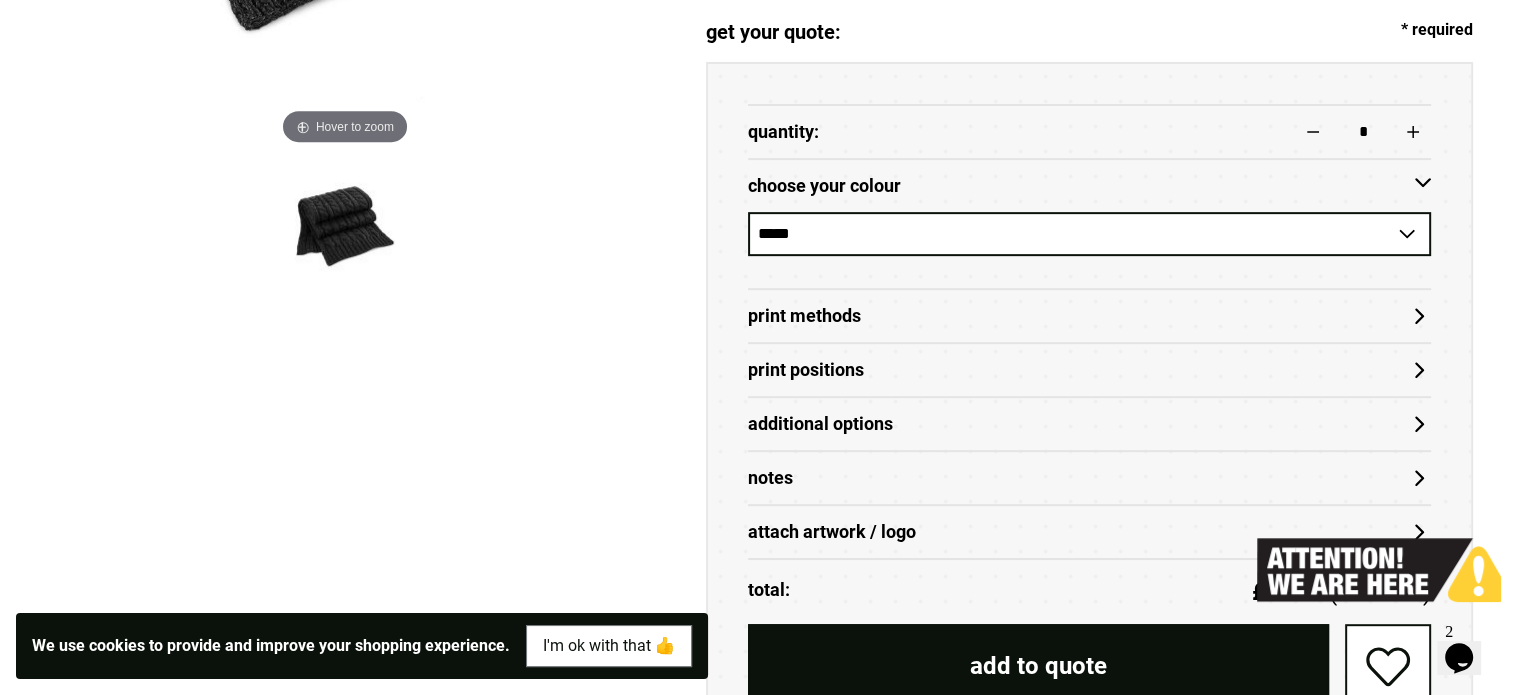click on "Print Methods" at bounding box center (1089, 316) 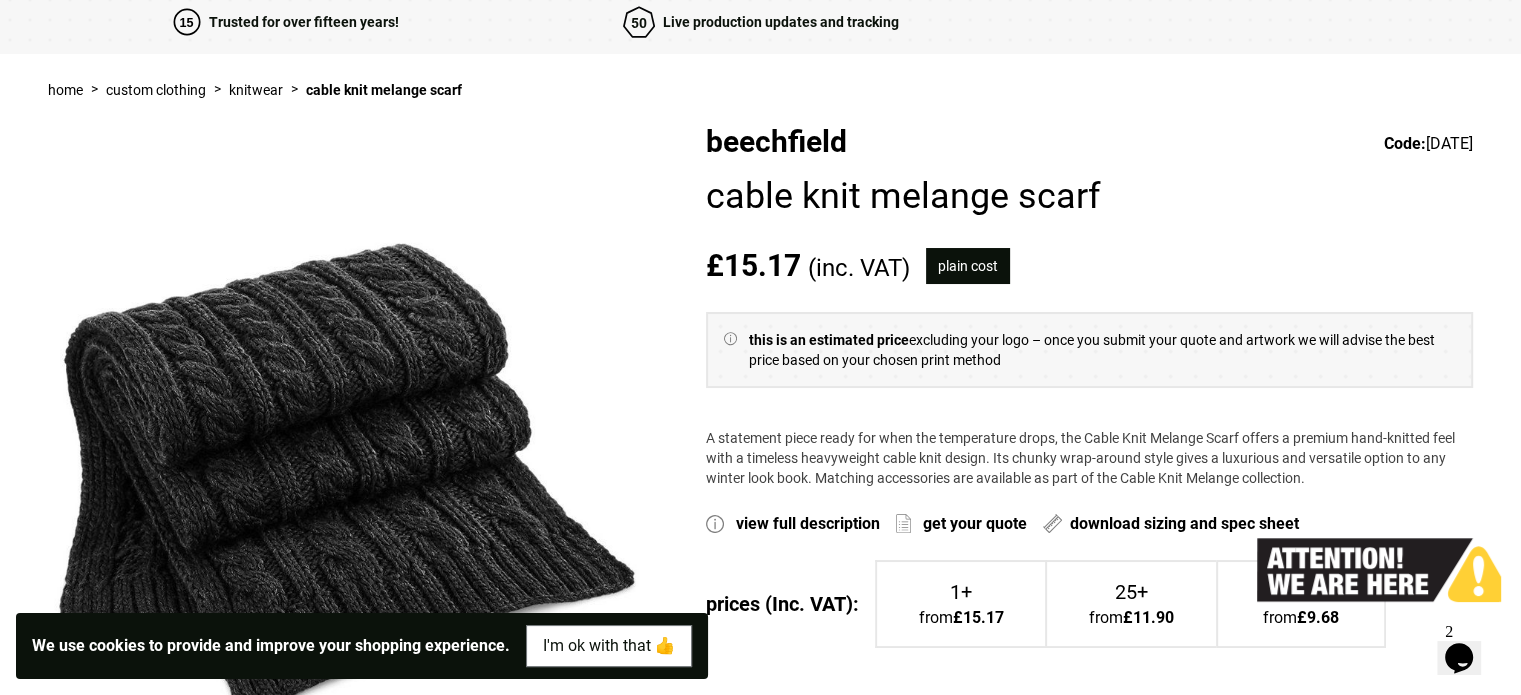 scroll, scrollTop: 0, scrollLeft: 0, axis: both 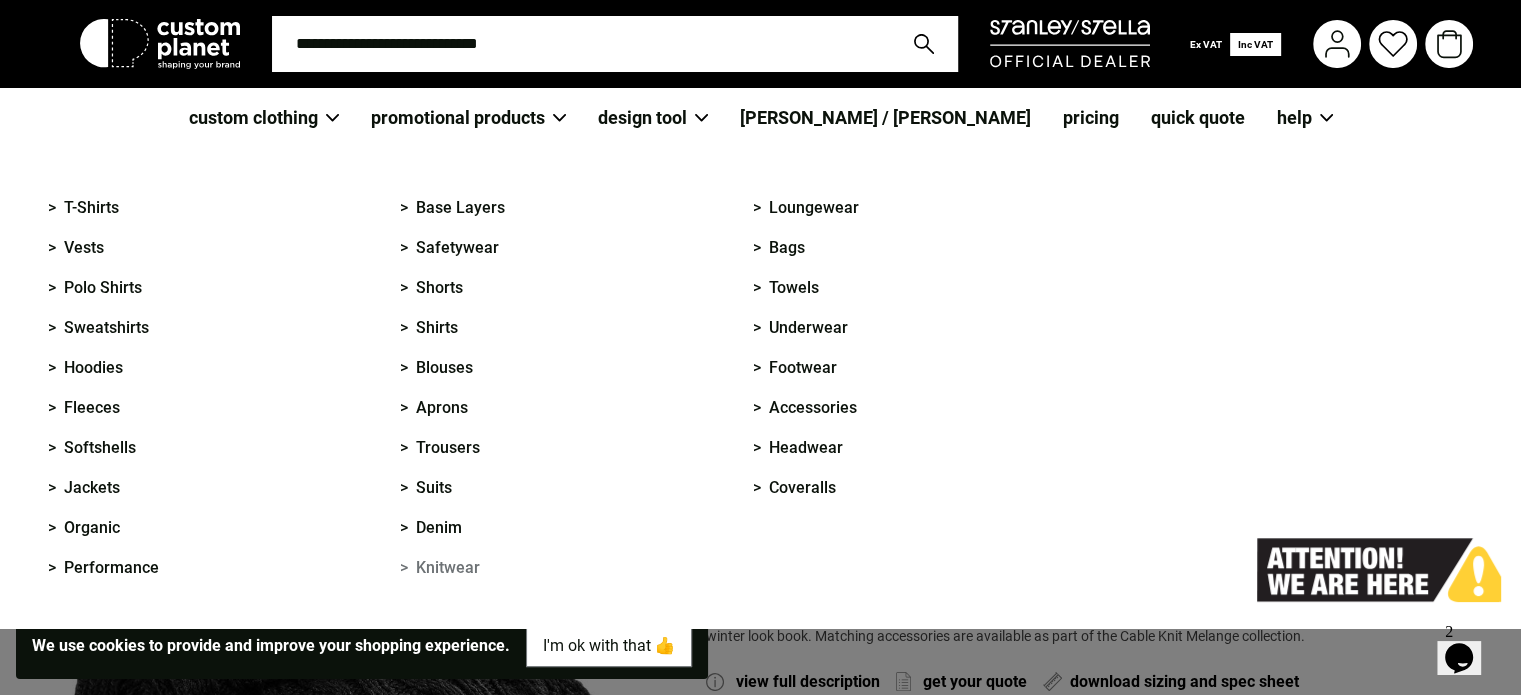 click on ">  Knitwear" at bounding box center (440, 568) 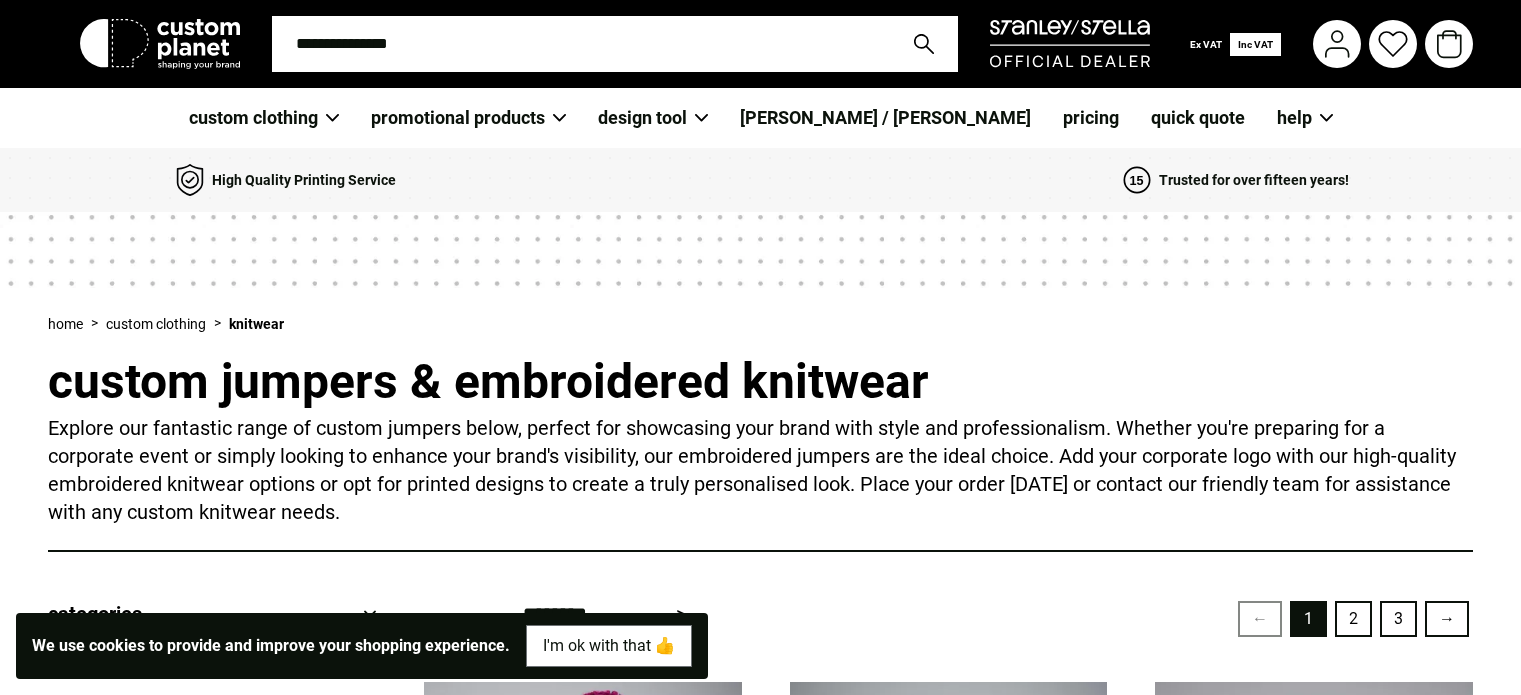 scroll, scrollTop: 0, scrollLeft: 0, axis: both 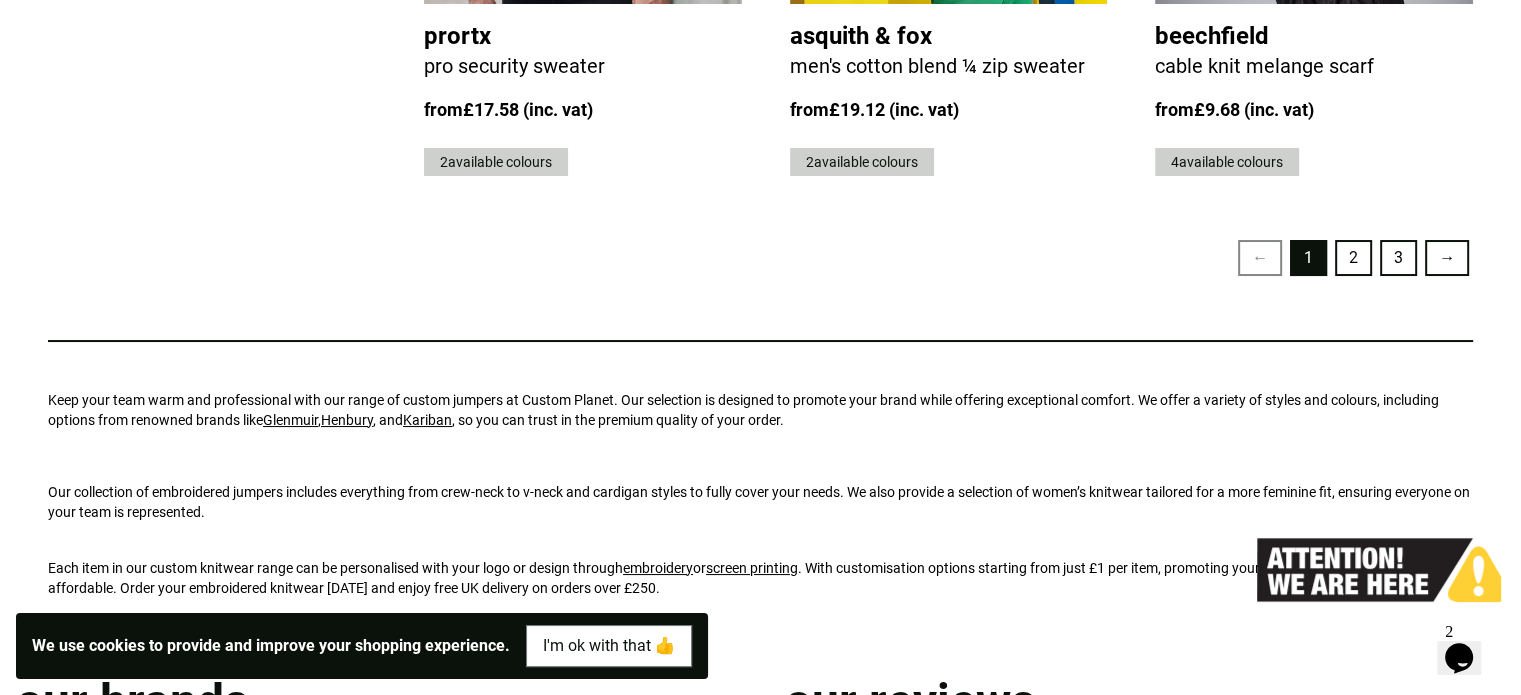 click on "2" at bounding box center [1353, 258] 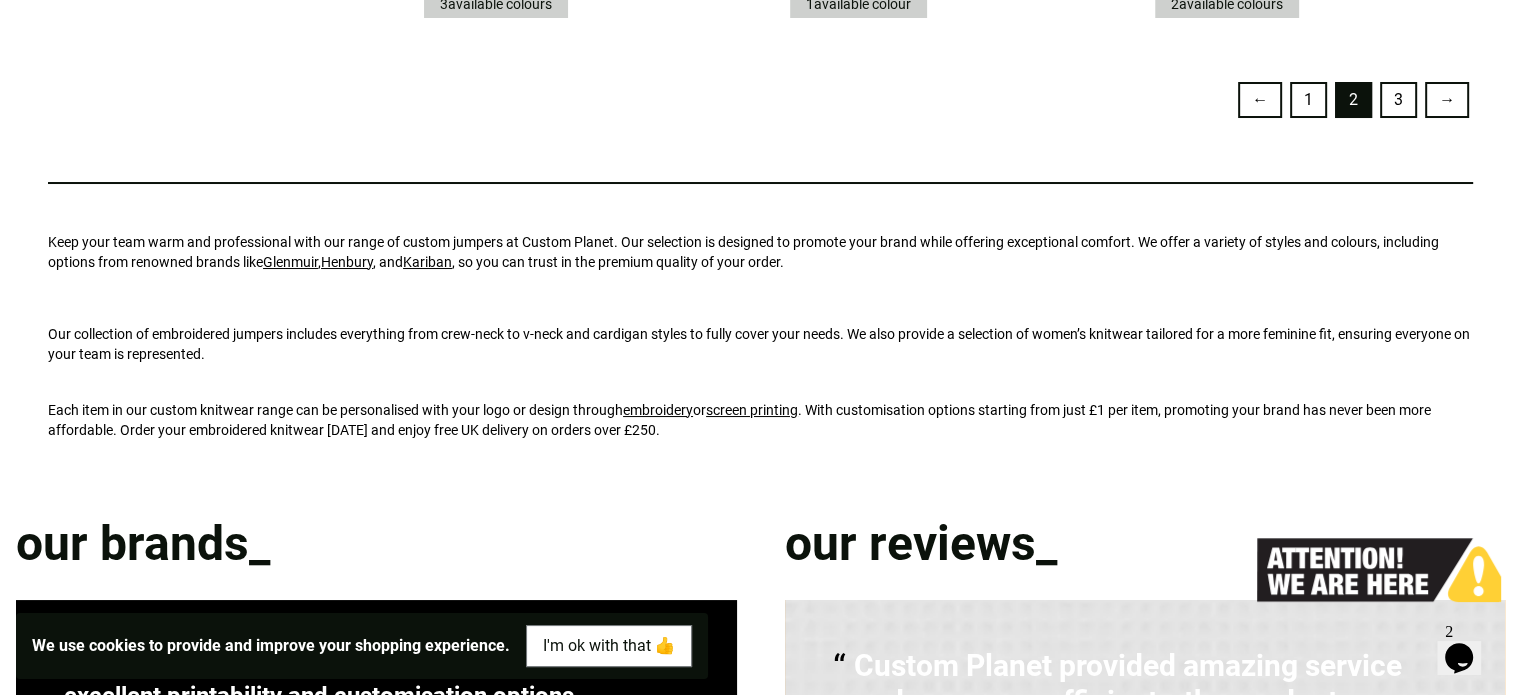 scroll, scrollTop: 5458, scrollLeft: 0, axis: vertical 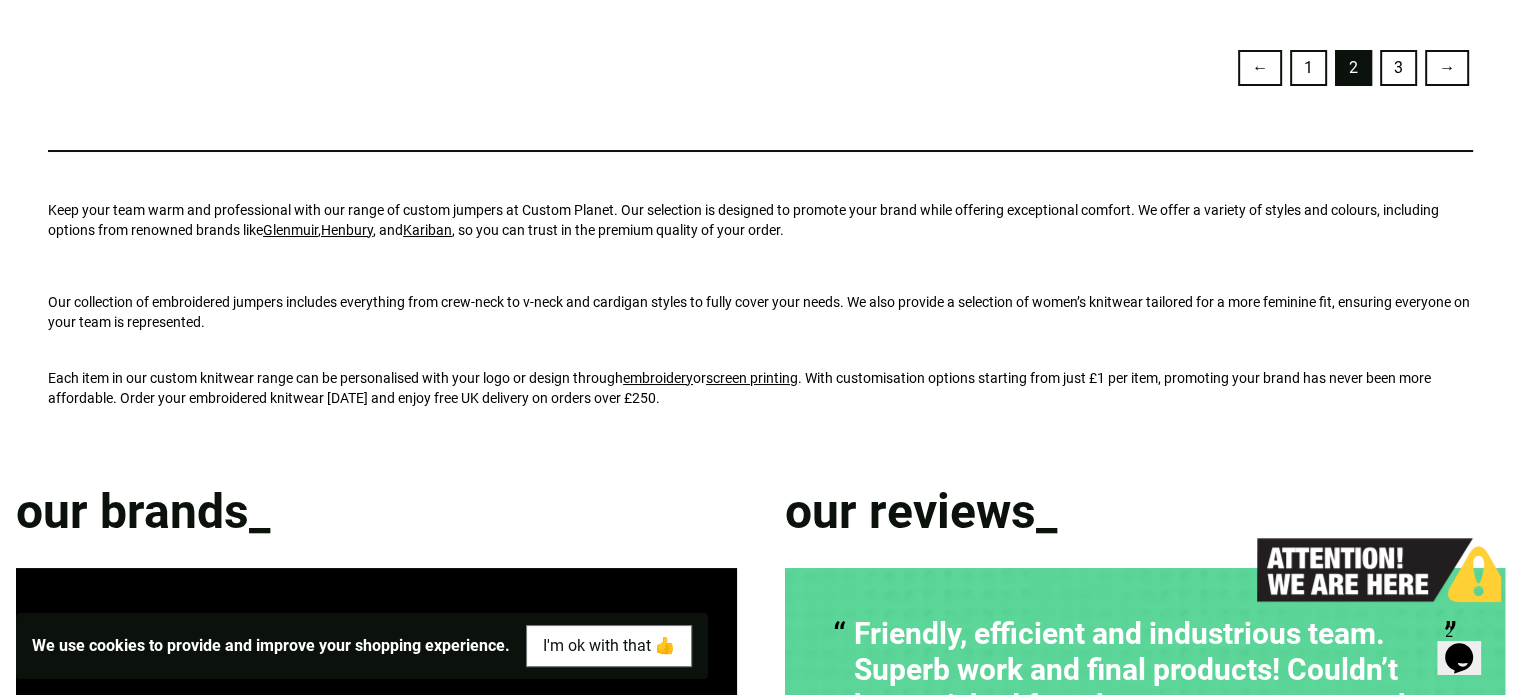 click on "3" at bounding box center [1398, 68] 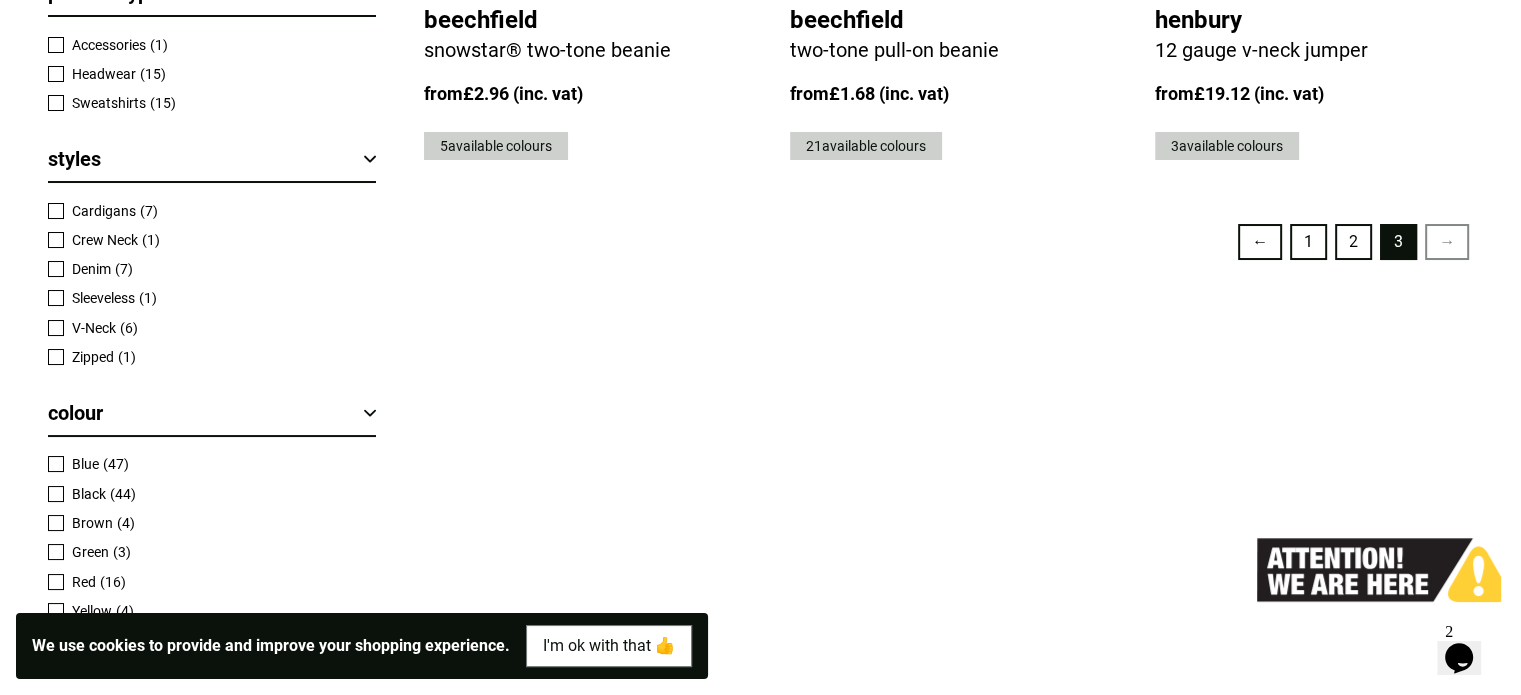 scroll, scrollTop: 1082, scrollLeft: 0, axis: vertical 